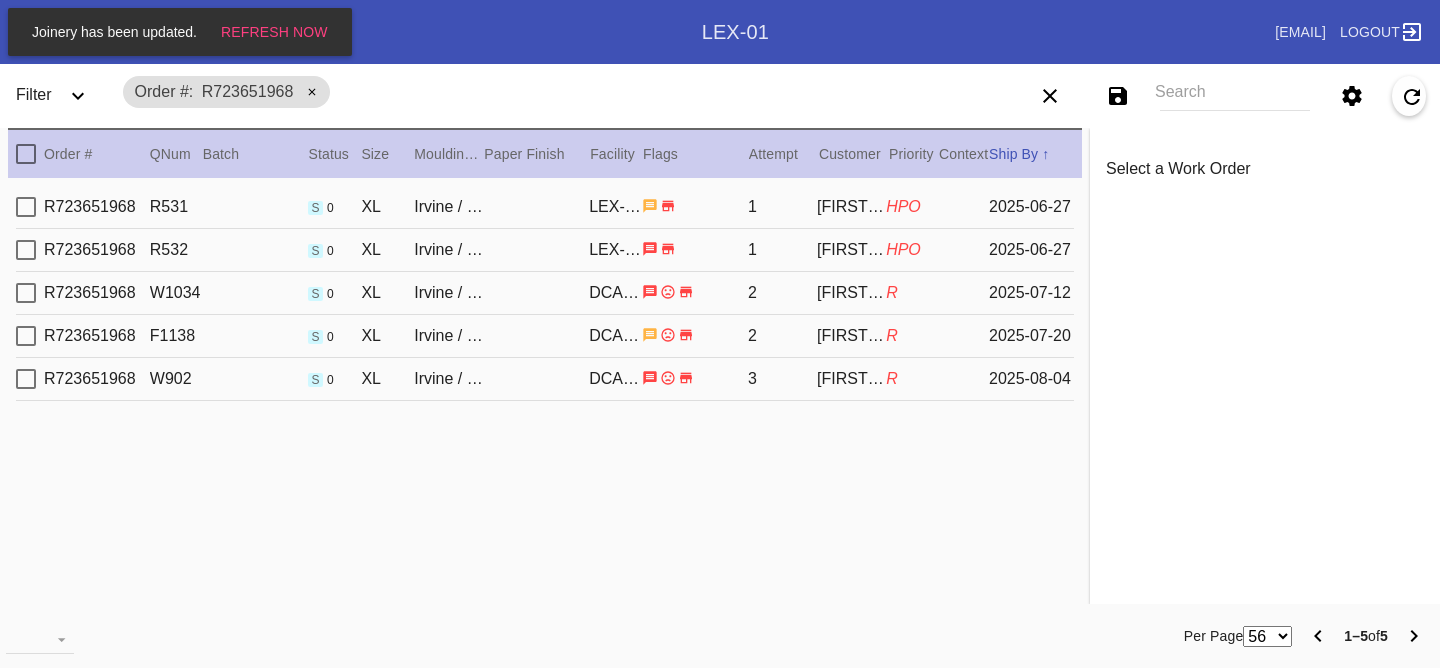 scroll, scrollTop: 0, scrollLeft: 0, axis: both 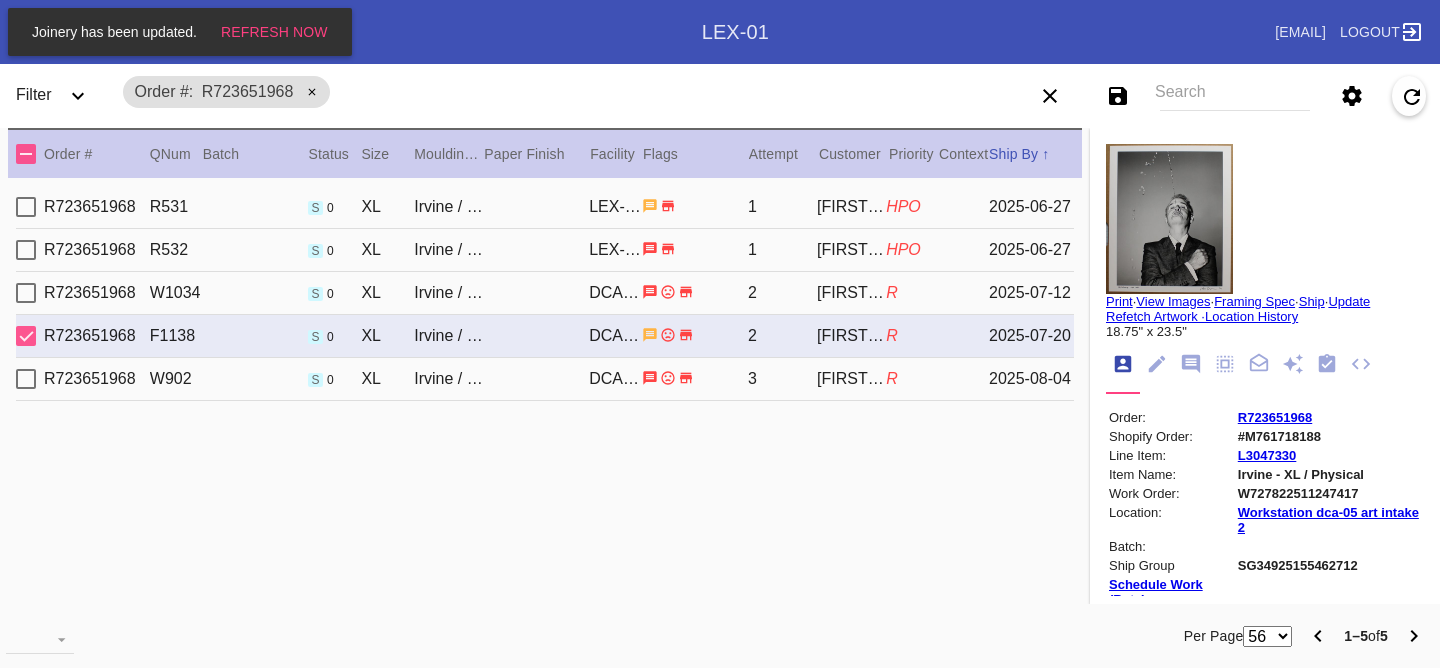 click on "R723651968 W902 s   0 XL Irvine / Warm White - 8 Ply DCA-05 3 Jake Chessum
R
2025-08-04" at bounding box center [545, 379] 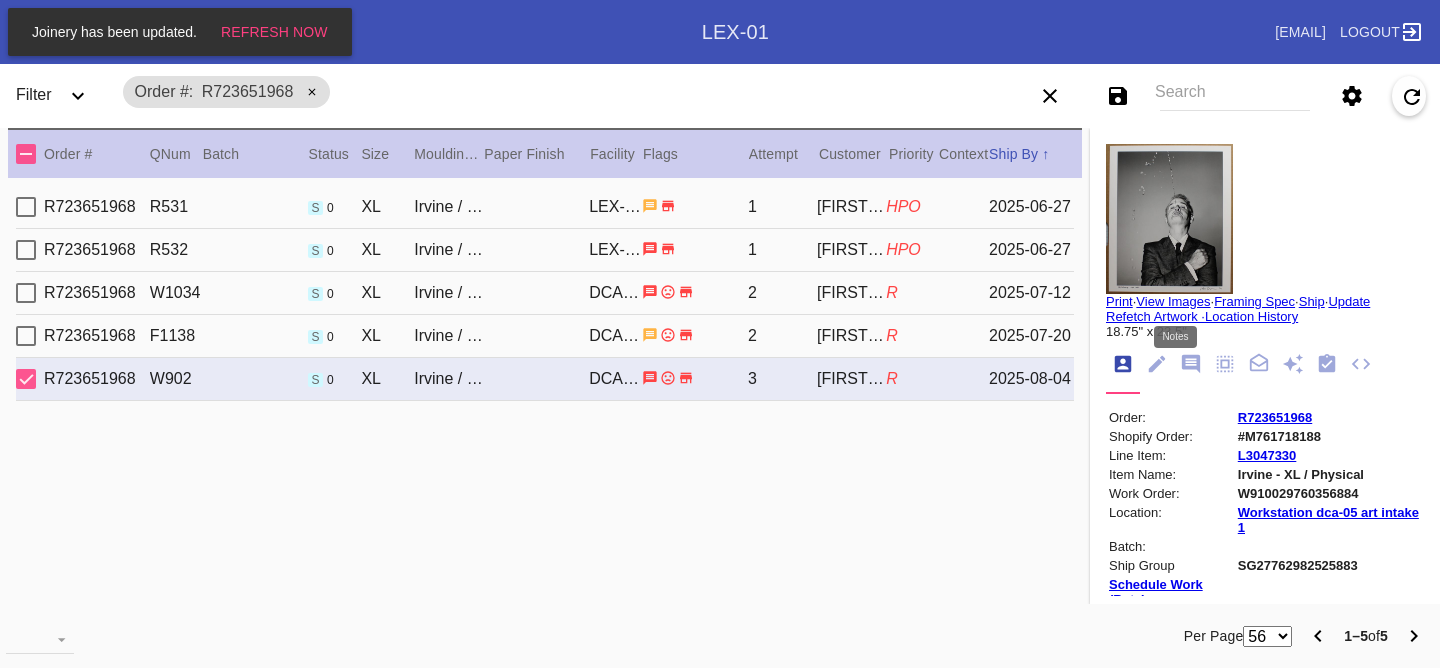 click 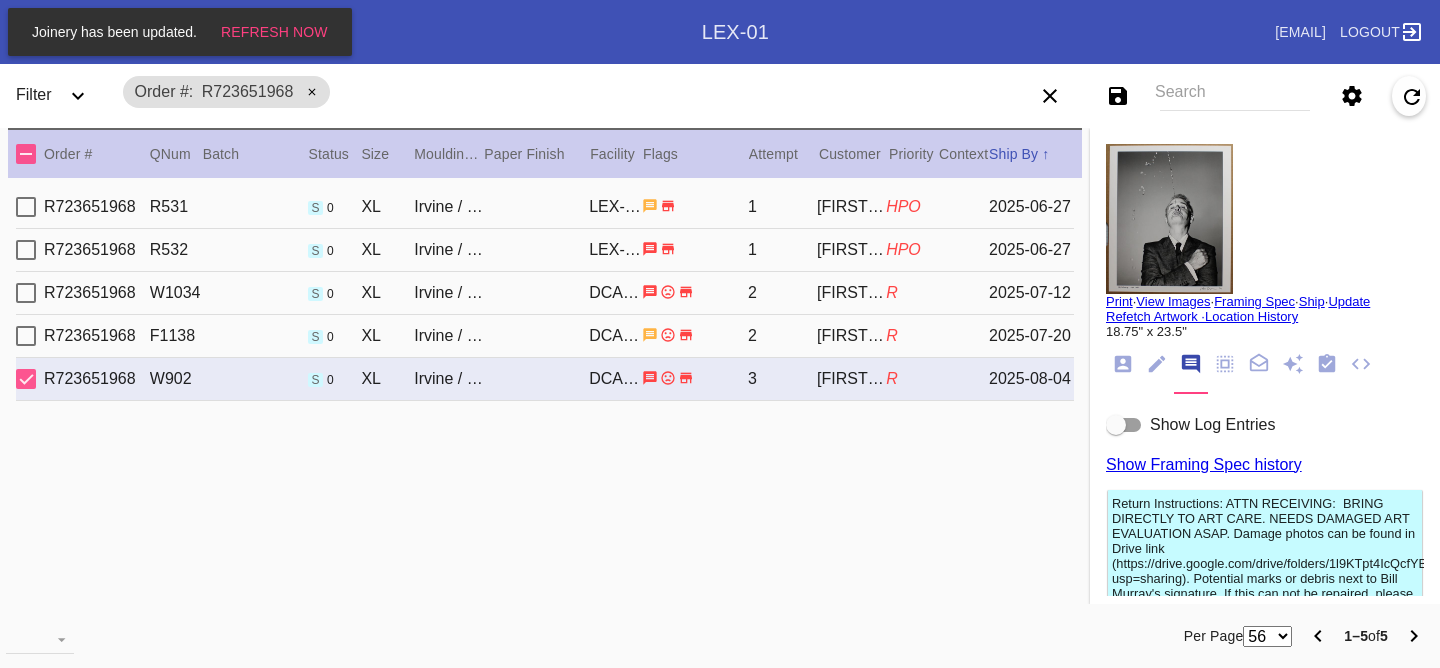 click on "Show Log Entries
Show Framing Spec history
Return Instructions: ATTN RECEIVING:  BRING DIRECTLY TO ART CARE. NEEDS DAMAGED ART EVALUATION ASAP. Damage photos can be found in Drive link (https://drive.google.com/drive/folders/1l9KTpt4IcQcfYBjivTDAd8oUDGFVSCTO?usp=sharing). Potential marks or debris next to Bill Murray's signature. If this can not be repaired, please submit a Damage PODs. HJ 7/29
Instructions from Retail Associate: HPO for VIP client is a renowned photographer, framing original prints of his work. Deadline: July 7 , 2025. Ensure the 2 WOs match in Height only: W801778313351646 and W764761608382204. He wants the exact measurements from the mock-up, the mat margins should be exact and visibly those margins. Mat under the signature all around, 0.75'' away from the artline all around. -SP 6/19
Framing Spec Instructions" at bounding box center [1265, 674] 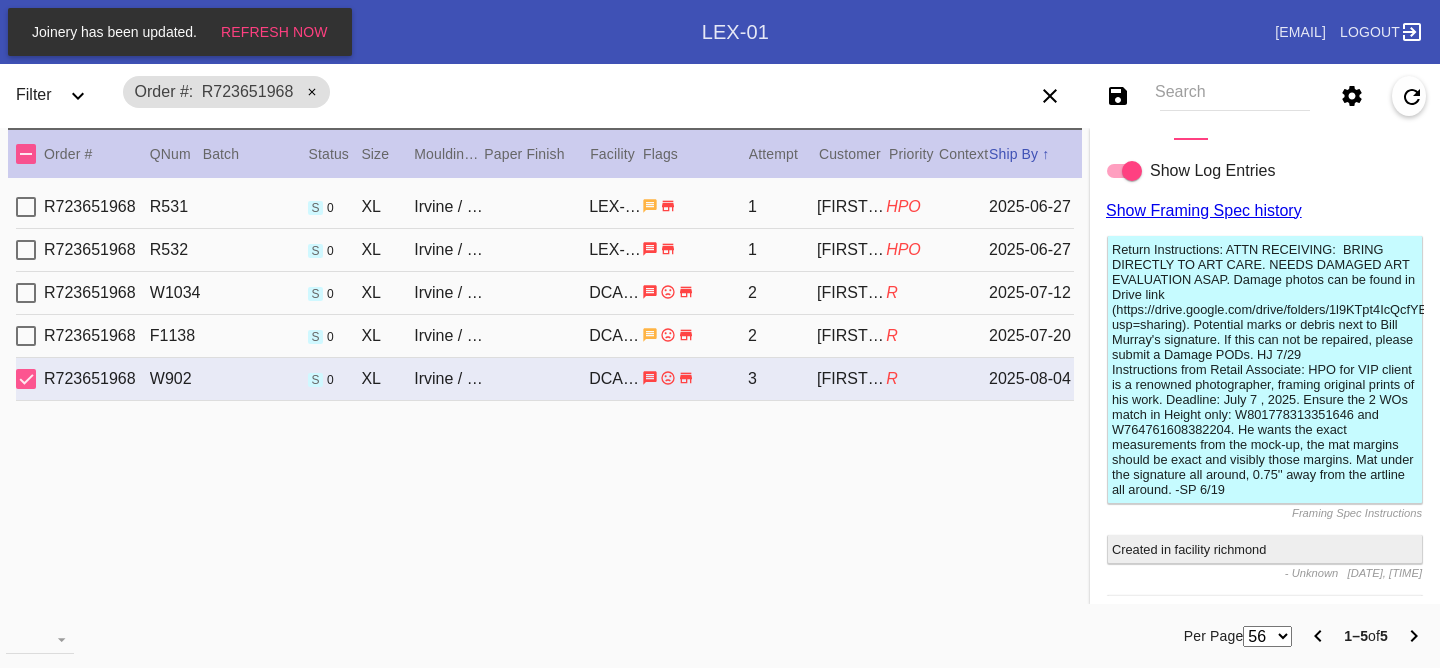 scroll, scrollTop: 6, scrollLeft: 0, axis: vertical 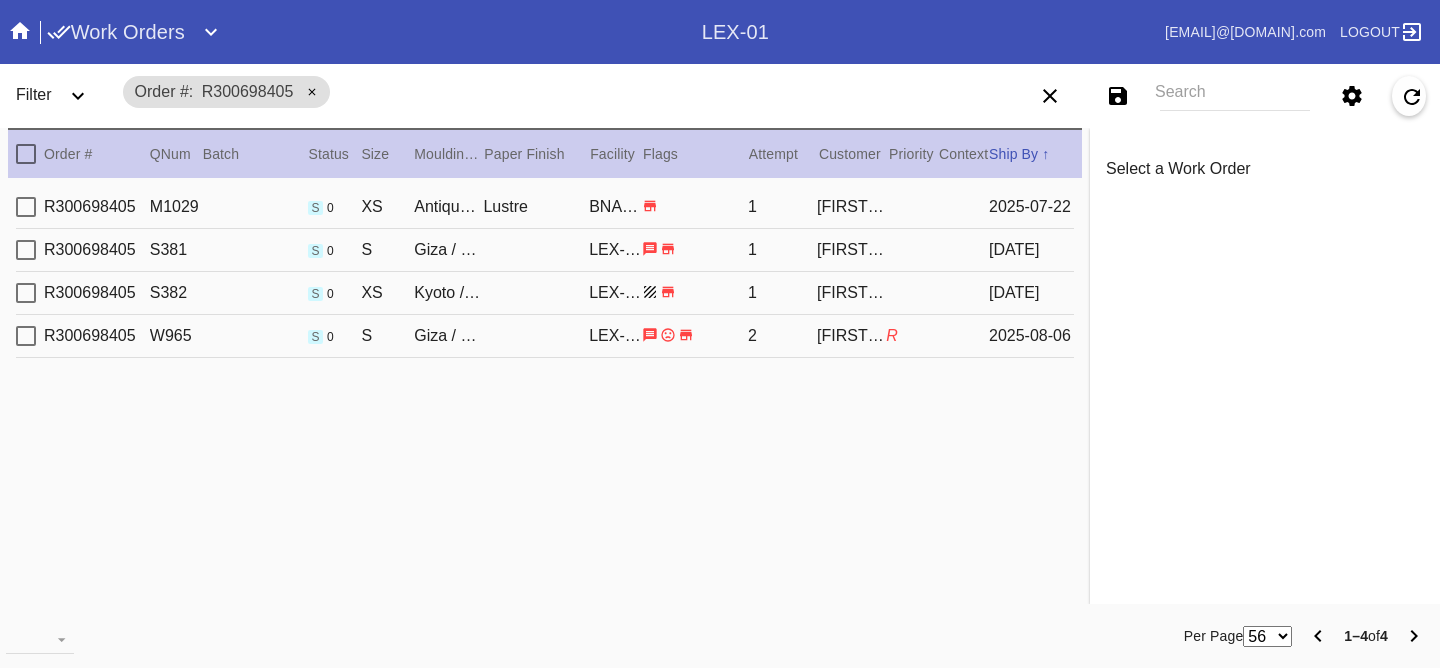 click on "R300698405 S382 s   0 XS Kyoto / Burgundy Mini Stripe LEX-01 1 [FIRST] [LAST]
[DATE]" at bounding box center [545, 293] 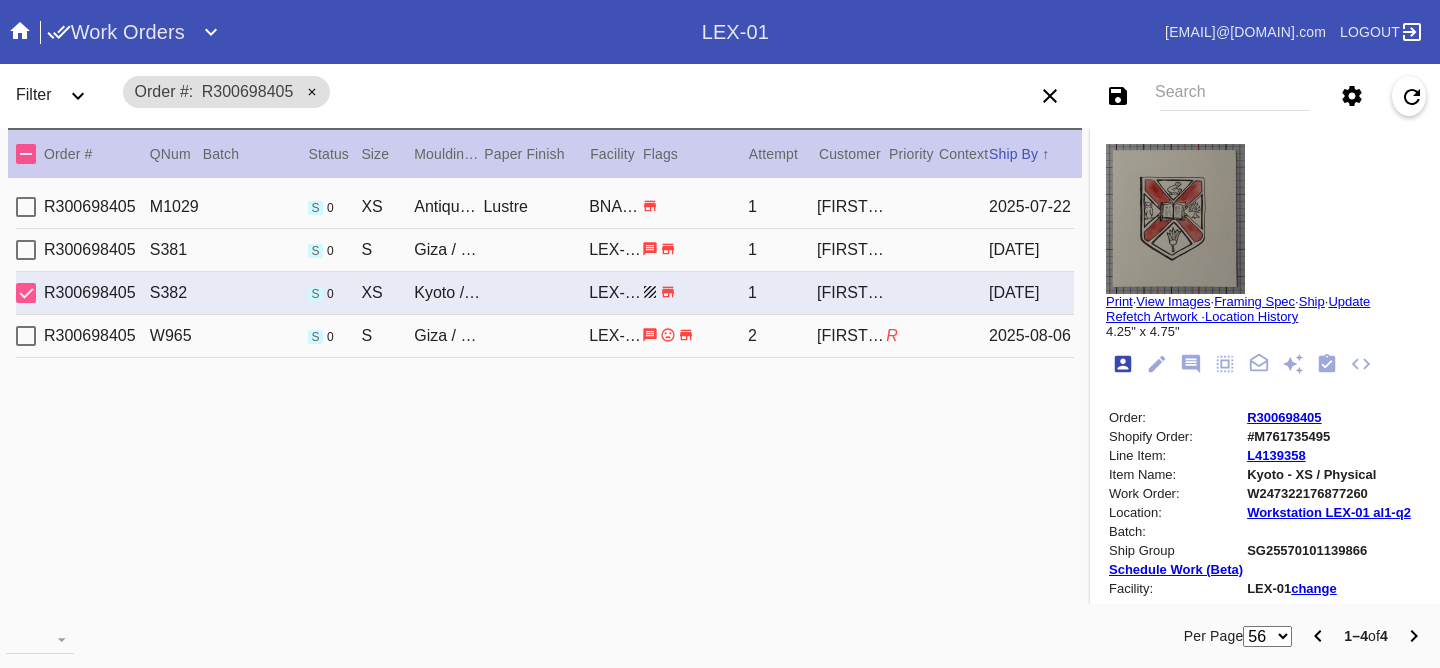 click on "R300698405 W965 s   0 S Giza / Parakeet LEX-01 2 [FIRST] [LAST]
R
[DATE]" at bounding box center (545, 336) 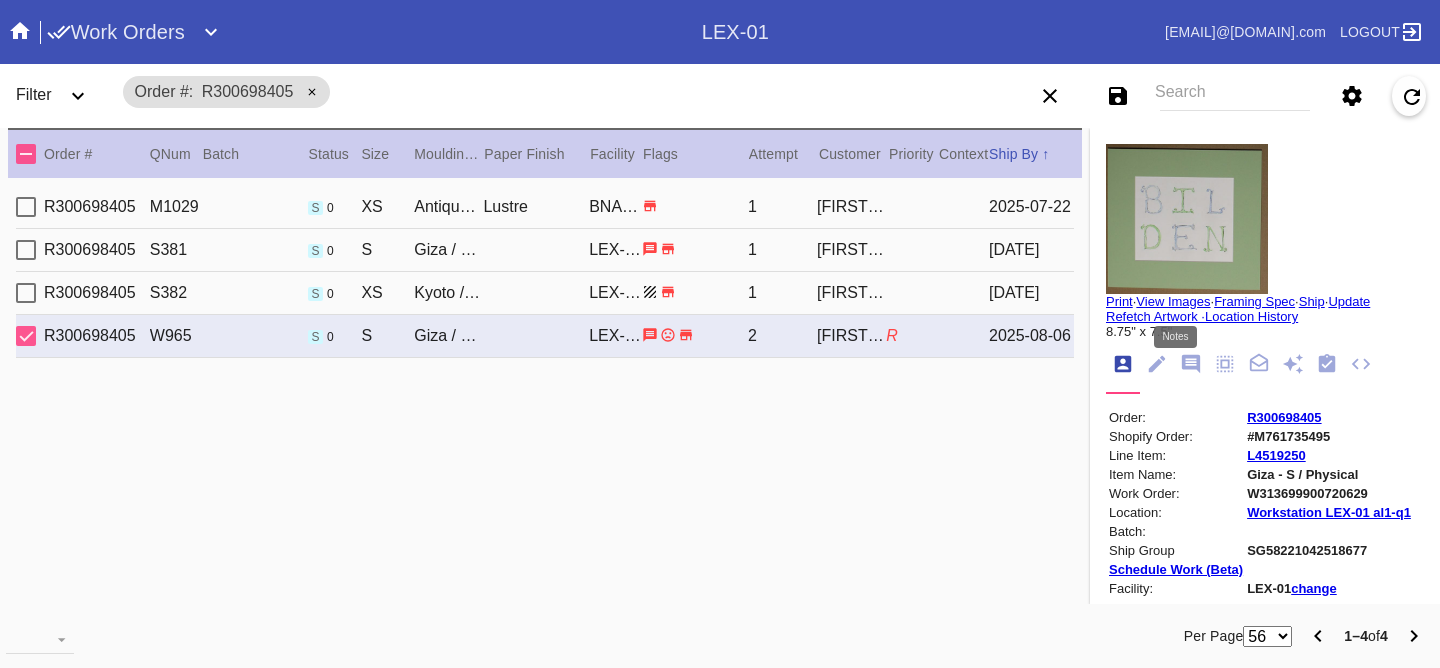 click 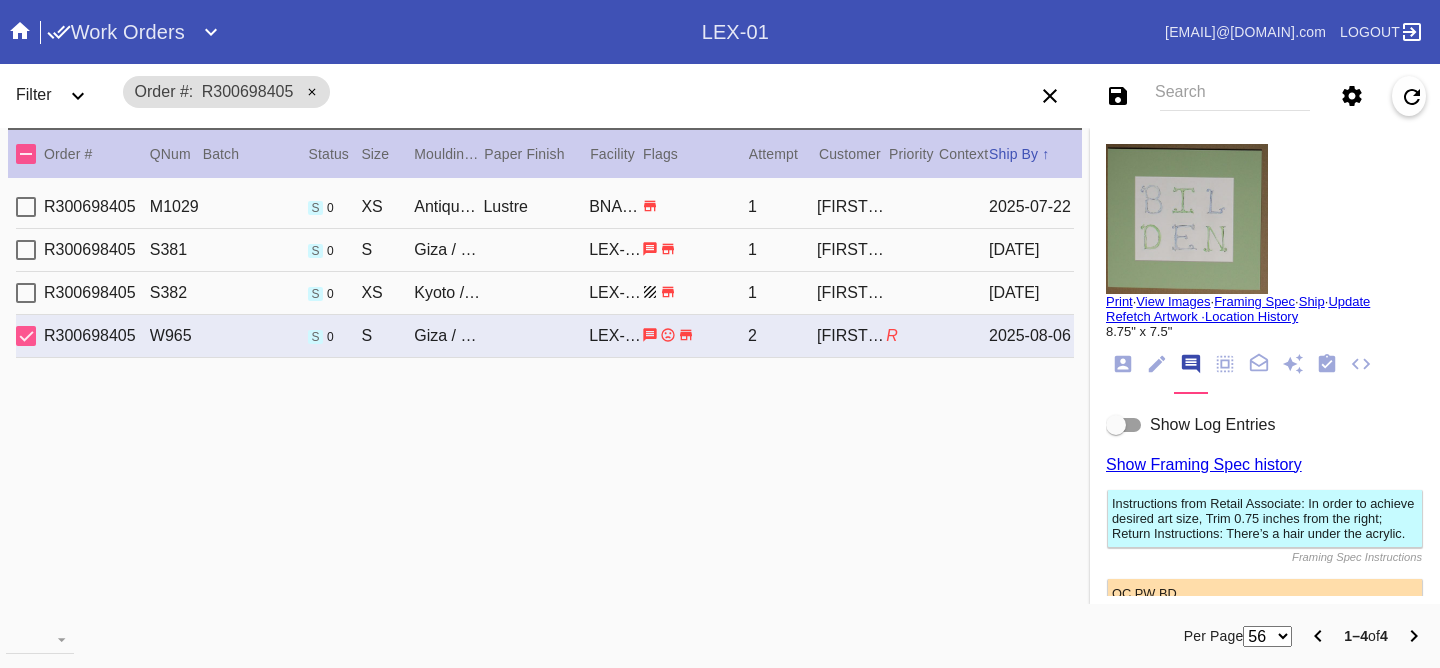 click on "Order: R300698405 Shopify Order: #M761735495 Line Item: L4519250 Item Name: Giza - S / Physical Work Order: W313699900720629 Location: Workstation LEX-01 al1-q1 Batch: Ship Group SG58221042518677 Schedule Work (Beta) Facility: LEX-01  change RFID:
Assign RFID
Special Instructions on Order: Line Item Instructions: Processing Instructions: Work Order Instructions: Framing Specification Instructions: Instructions from Retail Associate: In order to achieve desired art size, Trim 0.75 inches from the right;  Return Instructions: There’s a hair under the acrylic. Ordered: [DATE] 2nd leg: Art recv'd: [DATE] Ship by Date: [DATE] Workable on Date: [DATE] Get-it-by Date: [DATE] Ship to Store: Yes Workcell Schedule Receiving: [DATE] Mounting: [DATE] Manufacturing: [DATE] Quick Ship: [DATE] Shipping: [FIRST] [LAST] [NUMBER] [STREET] [SUITE] [CITY] , [STATE] [ZIP] Billing:   ,   [EMAIL]@[DOMAIN].com" 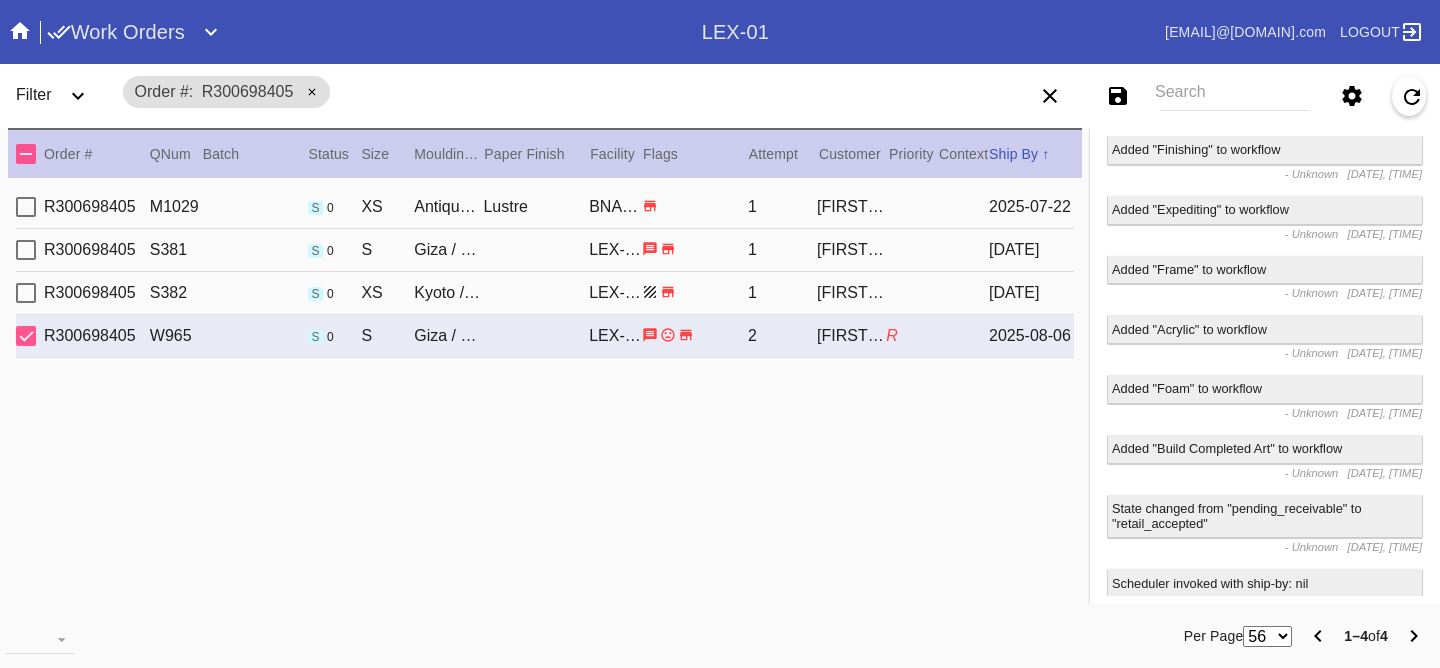 scroll, scrollTop: 0, scrollLeft: 0, axis: both 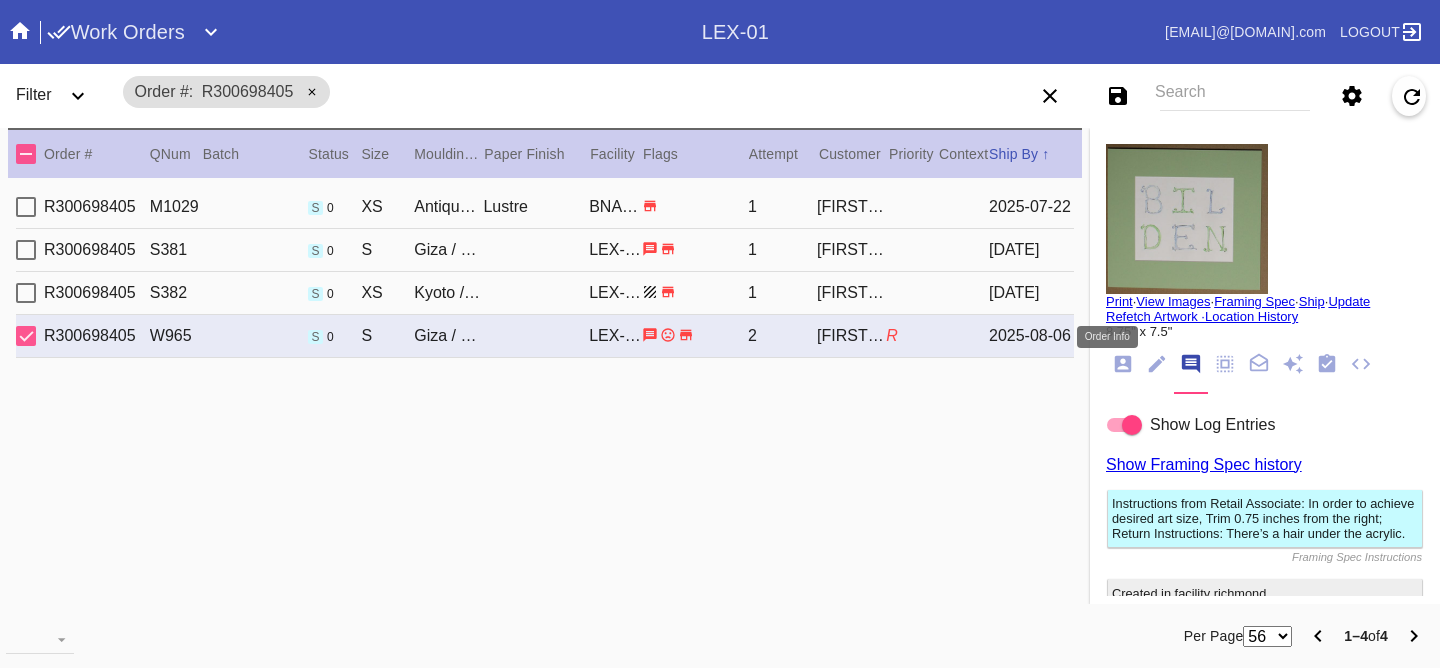 click 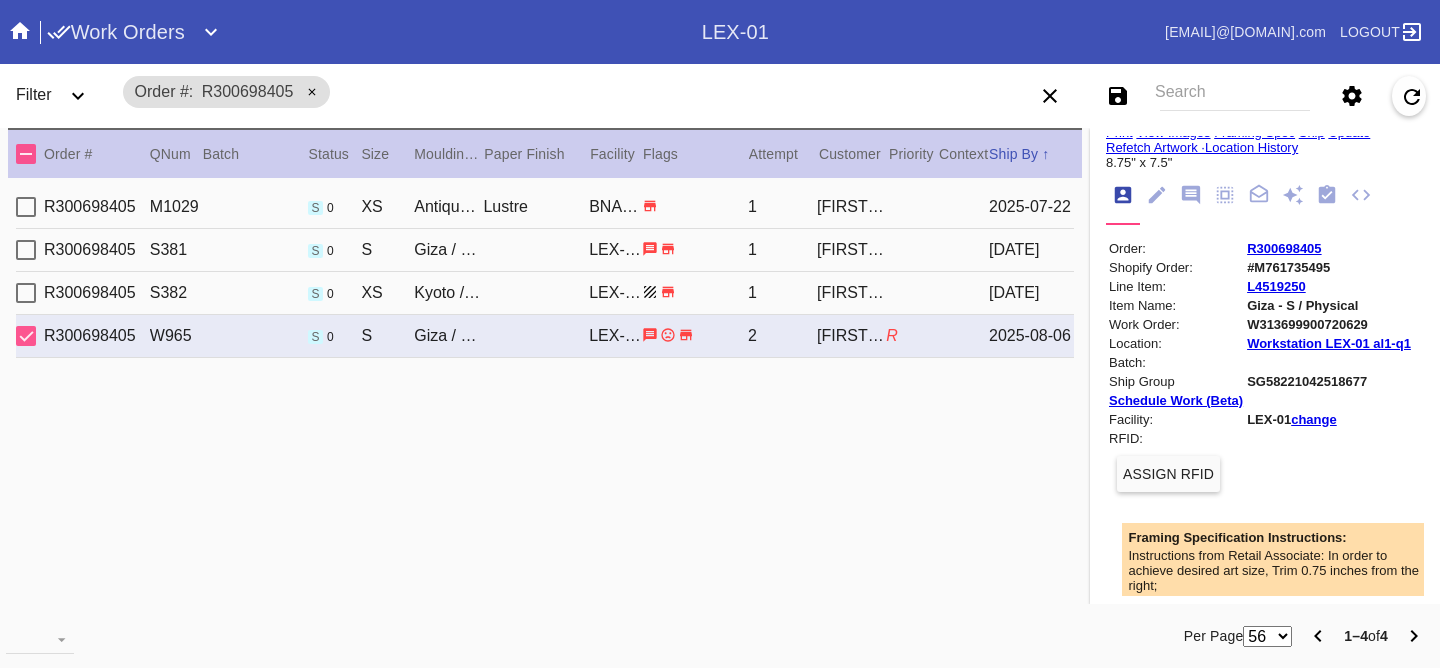 scroll, scrollTop: 0, scrollLeft: 0, axis: both 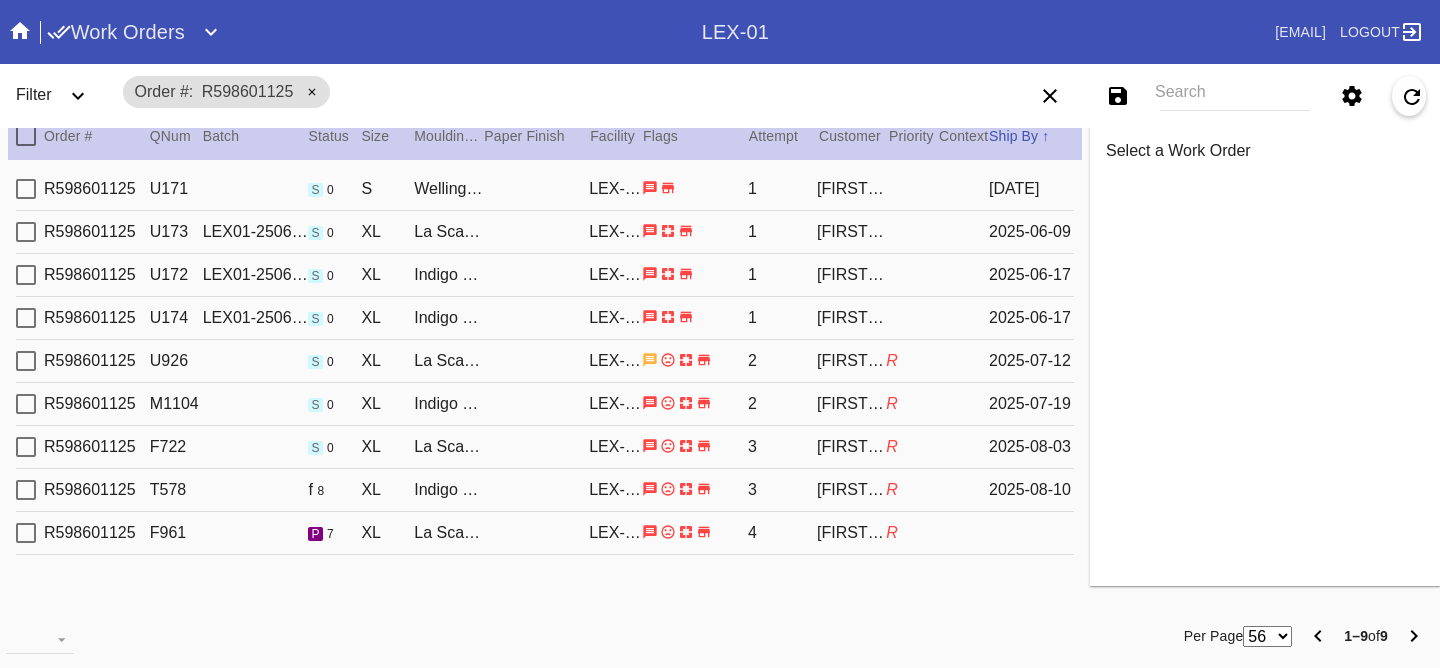 click on "R598601125 F961 p   7 XL La Scala / White LEX-01 4 Caroline Williams
R" at bounding box center [545, 533] 